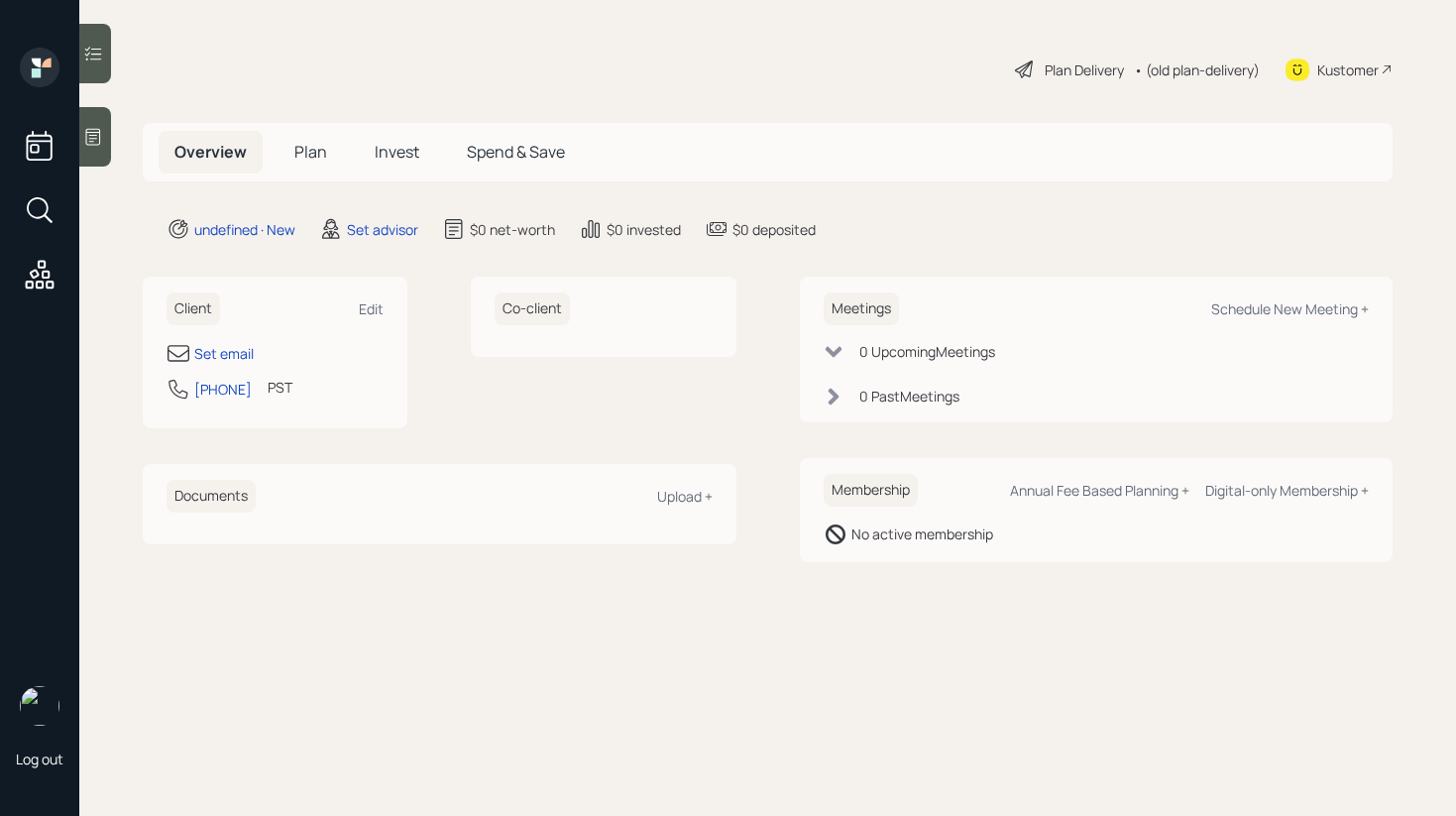 scroll, scrollTop: 0, scrollLeft: 0, axis: both 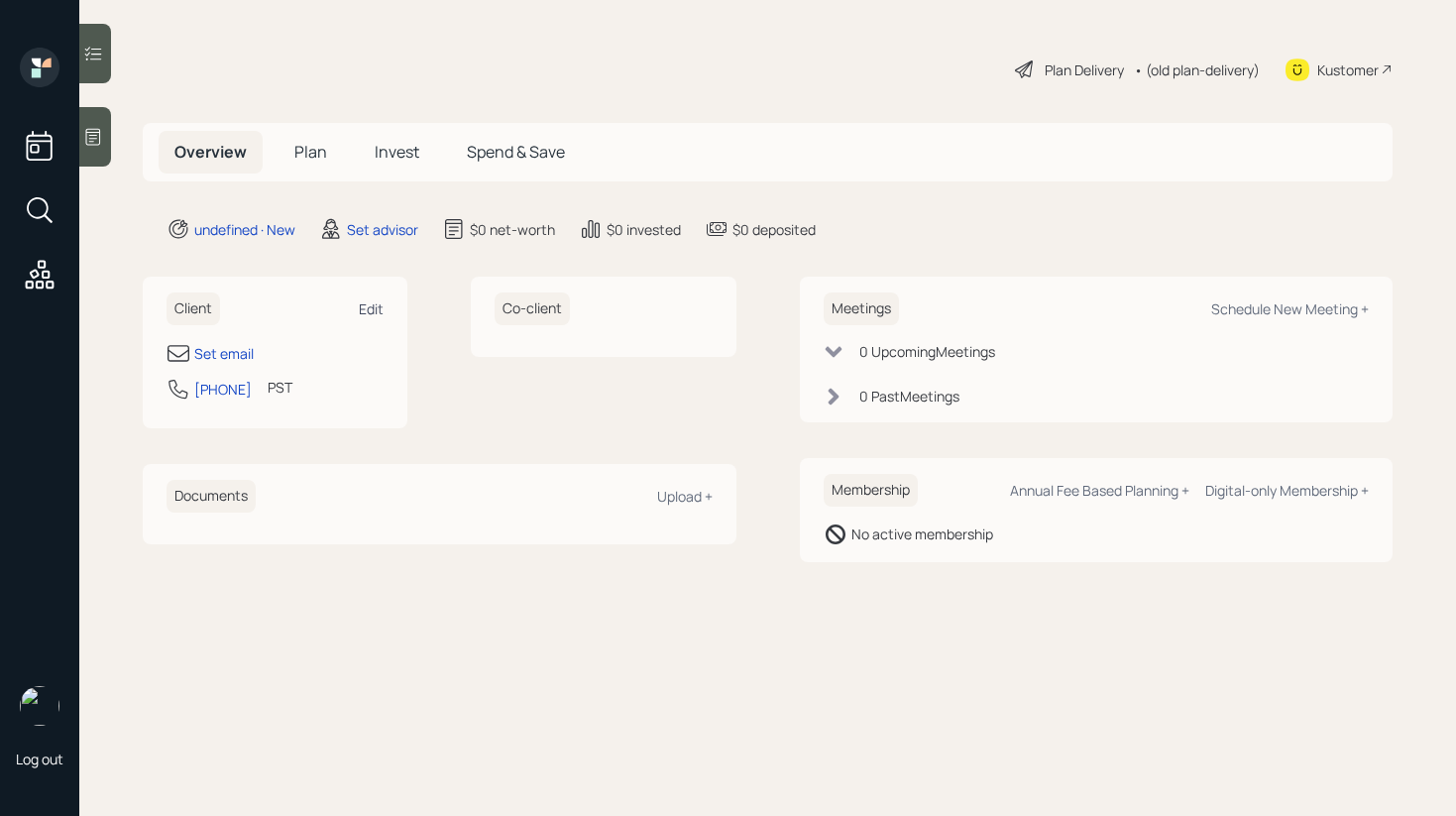 click on "Edit" at bounding box center [371, 308] 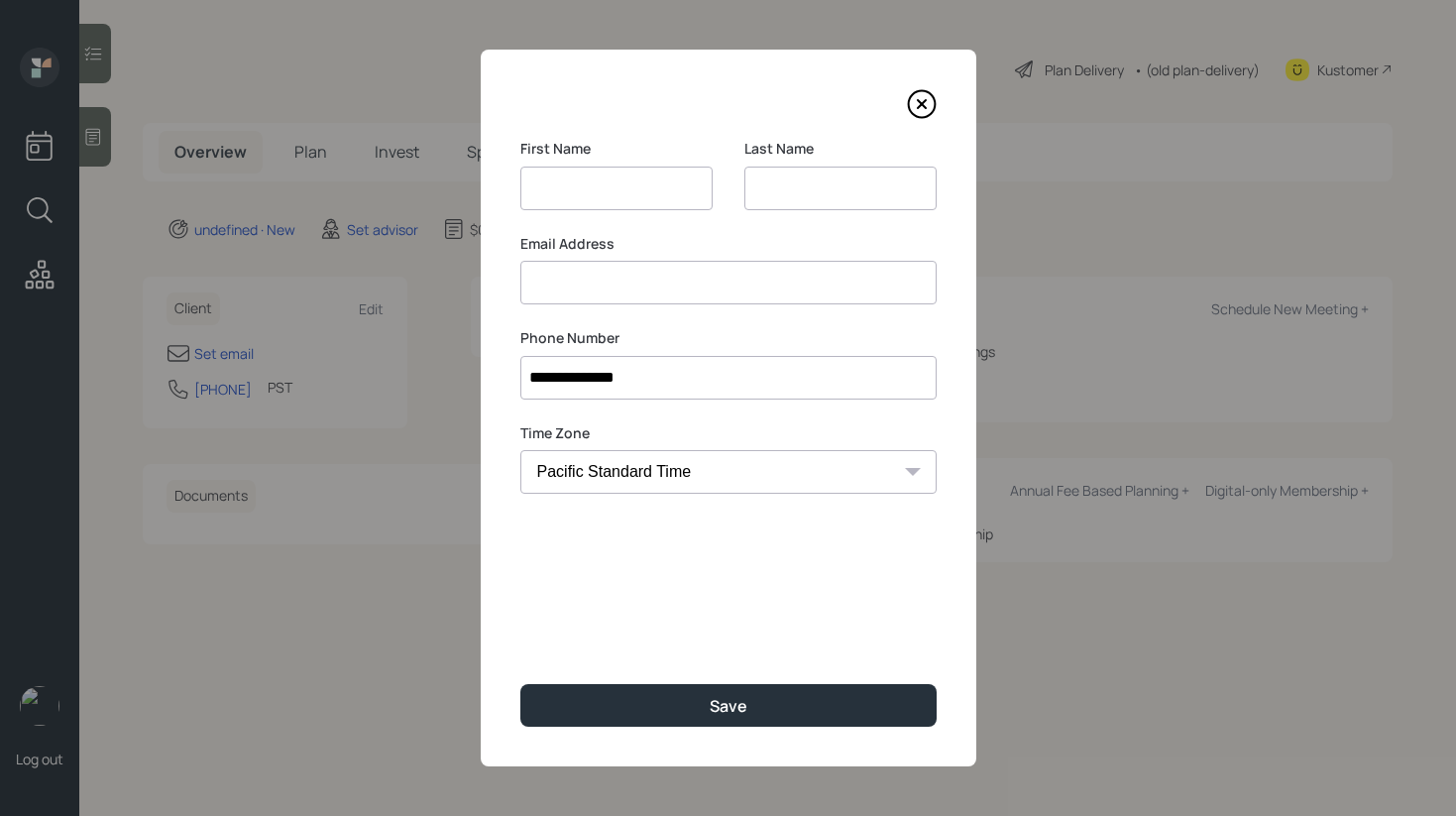 click at bounding box center (728, 283) 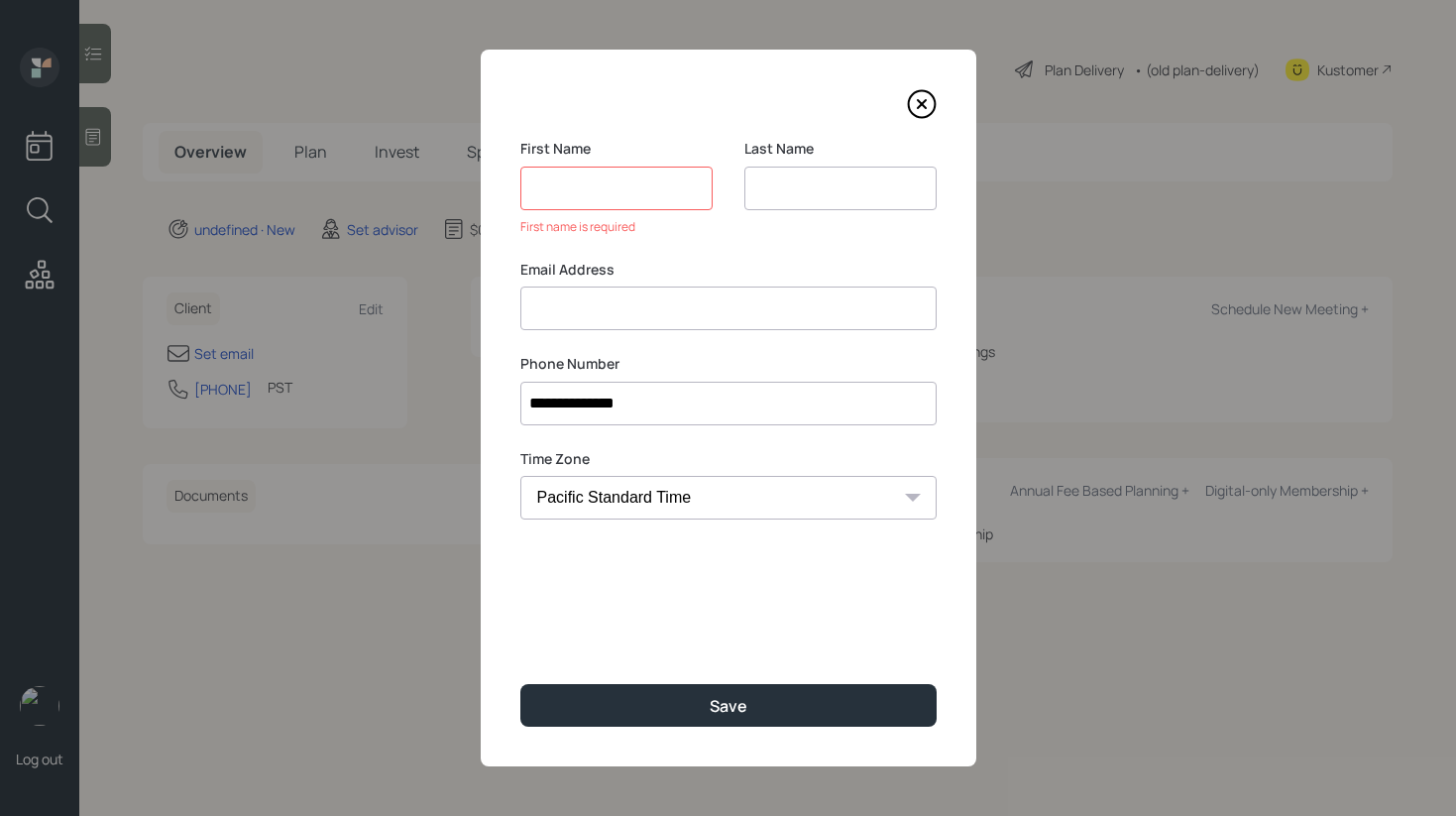 paste on "[FIRST] [LAST] [EMAIL]" 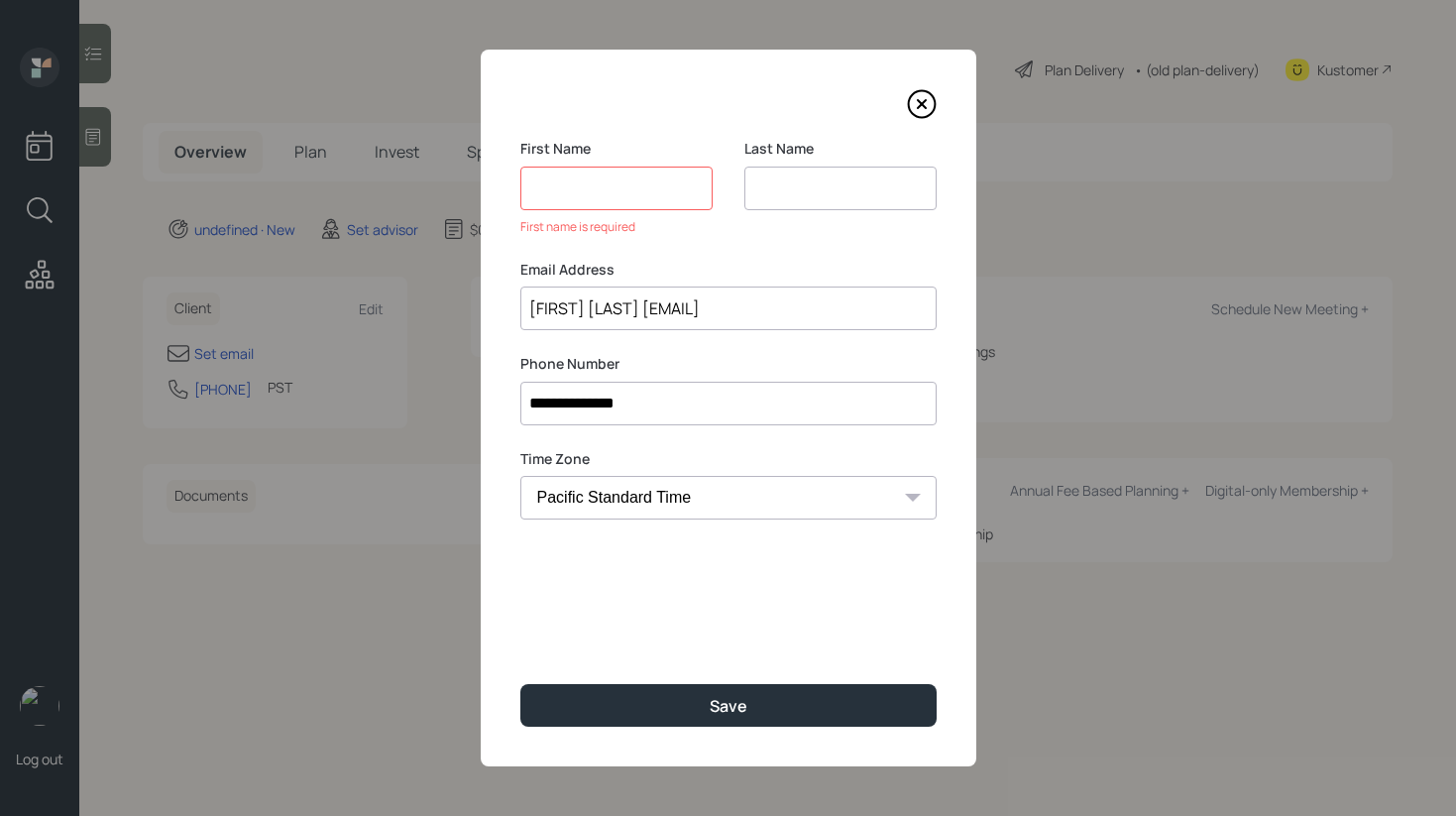 drag, startPoint x: 592, startPoint y: 312, endPoint x: 479, endPoint y: 308, distance: 113.07077 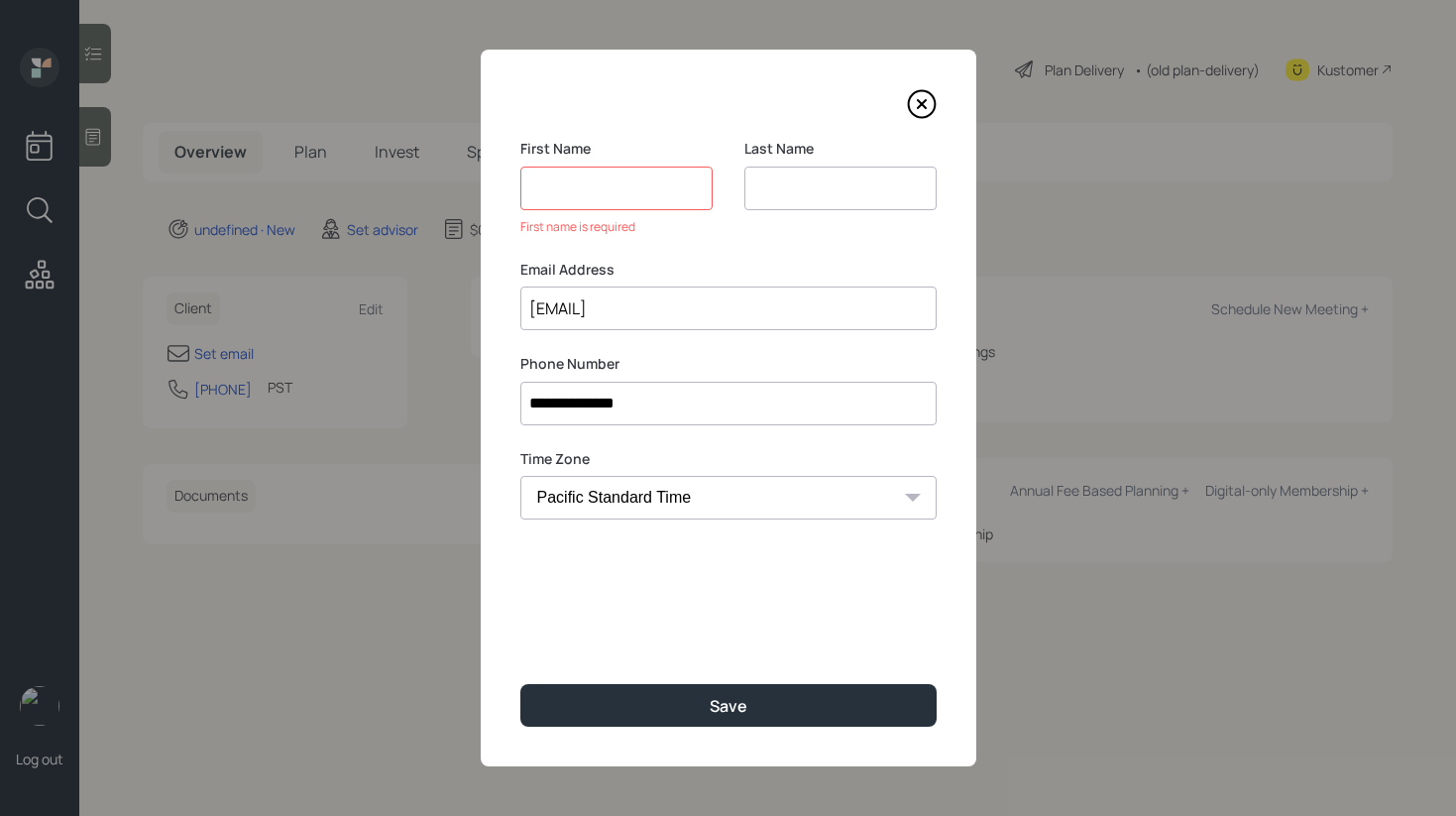 type on "[EMAIL]" 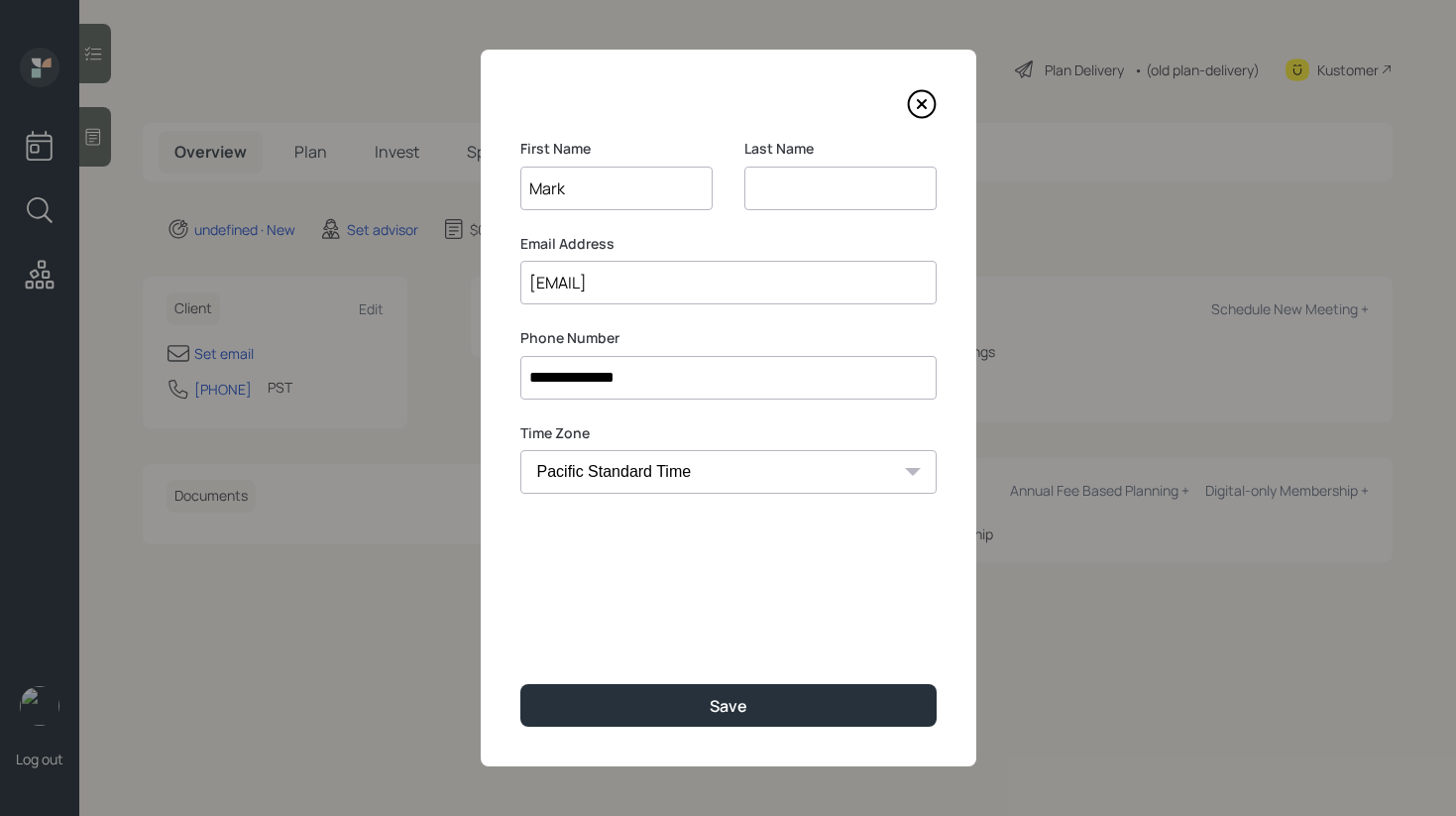 type on "Mark" 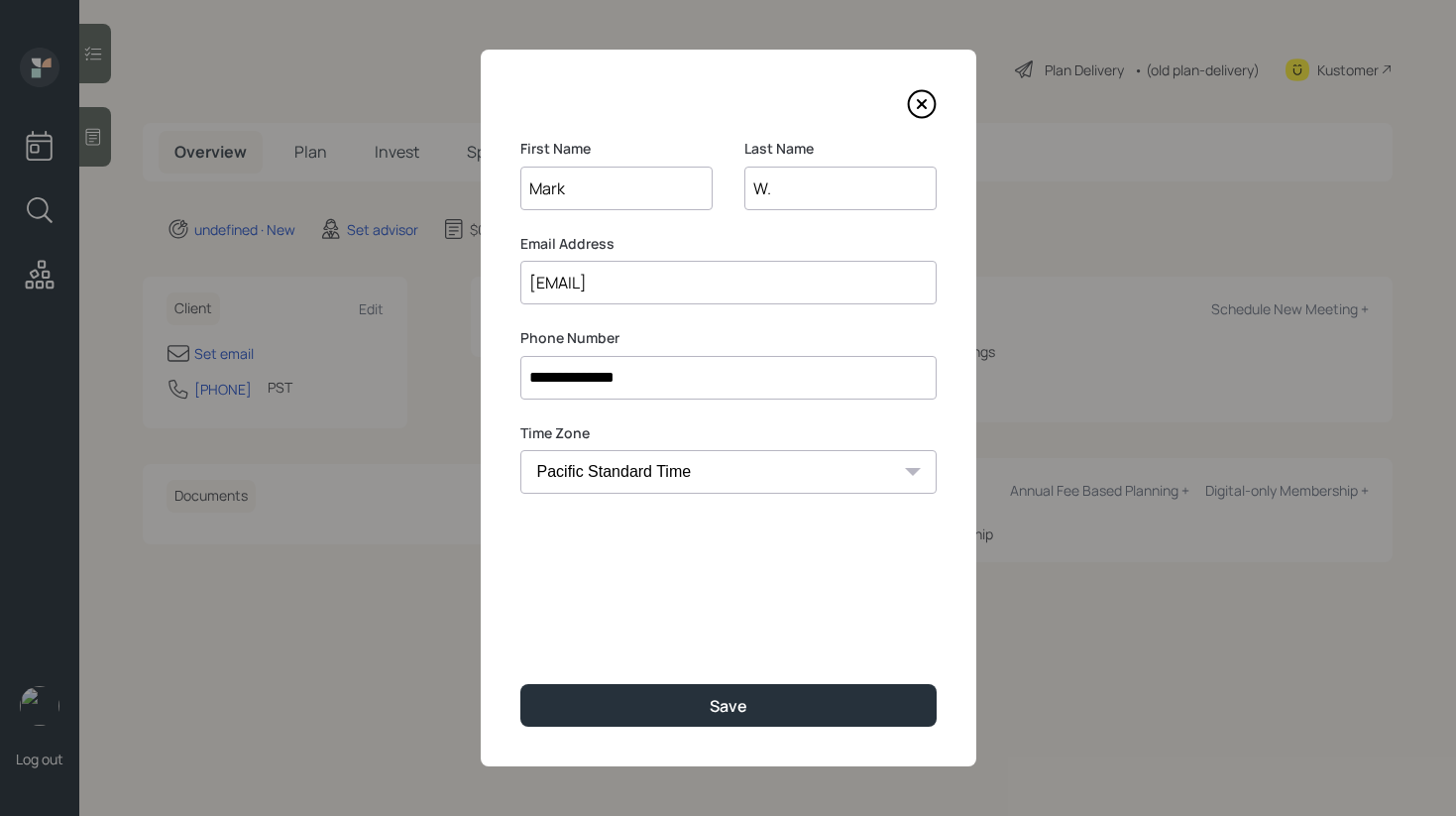 type on "W." 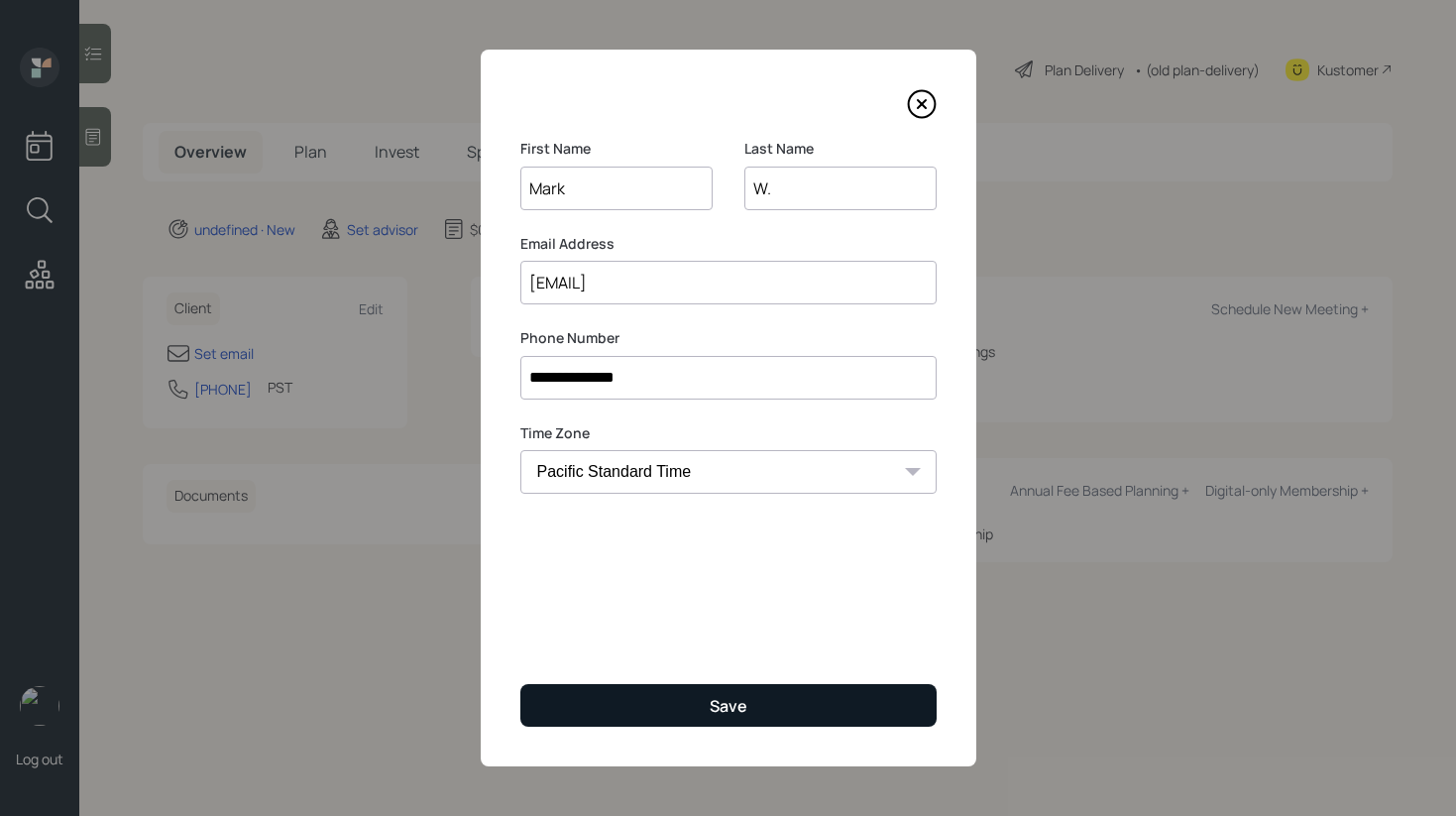type on "Mark" 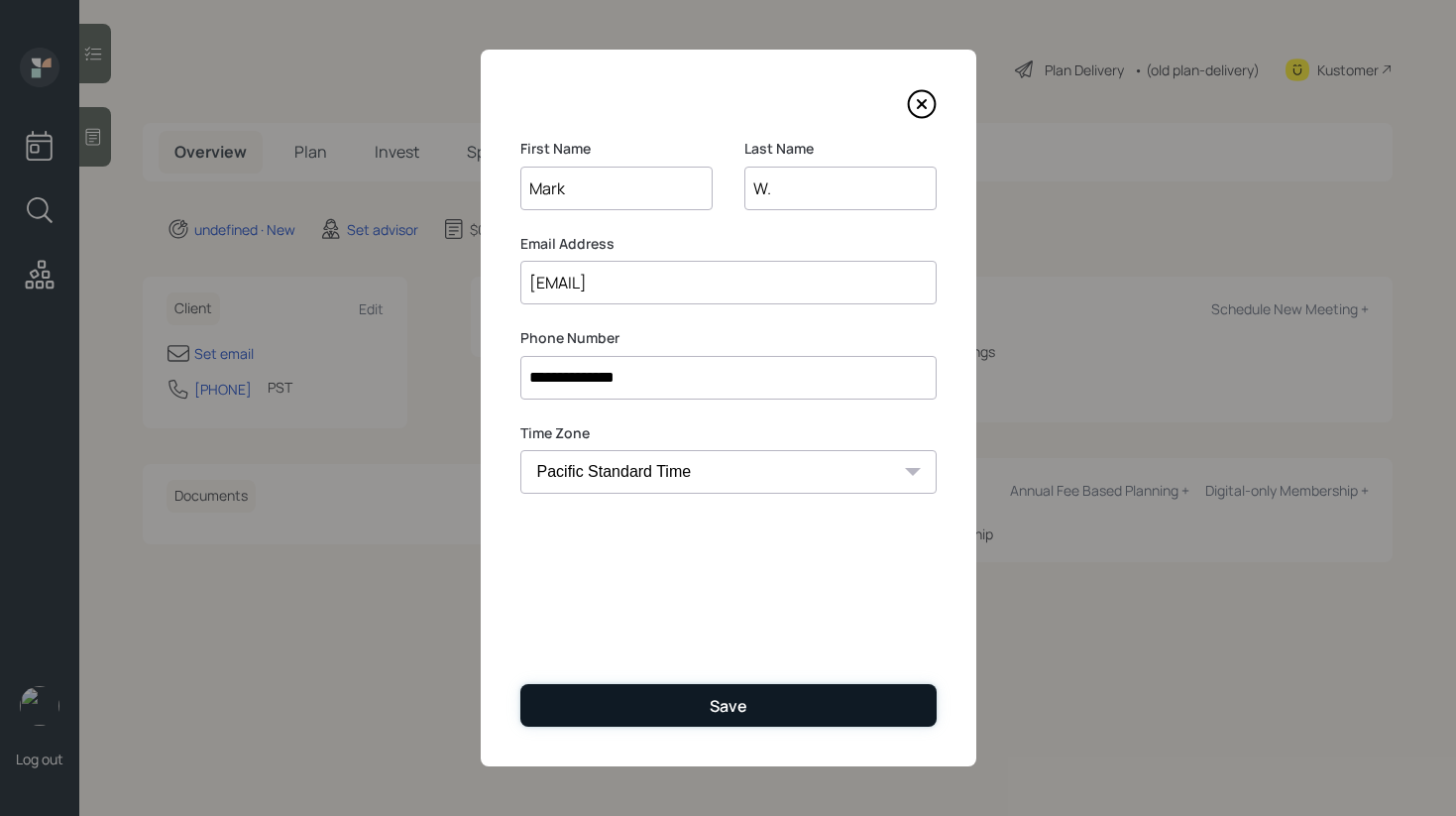 click on "Save" at bounding box center (728, 705) 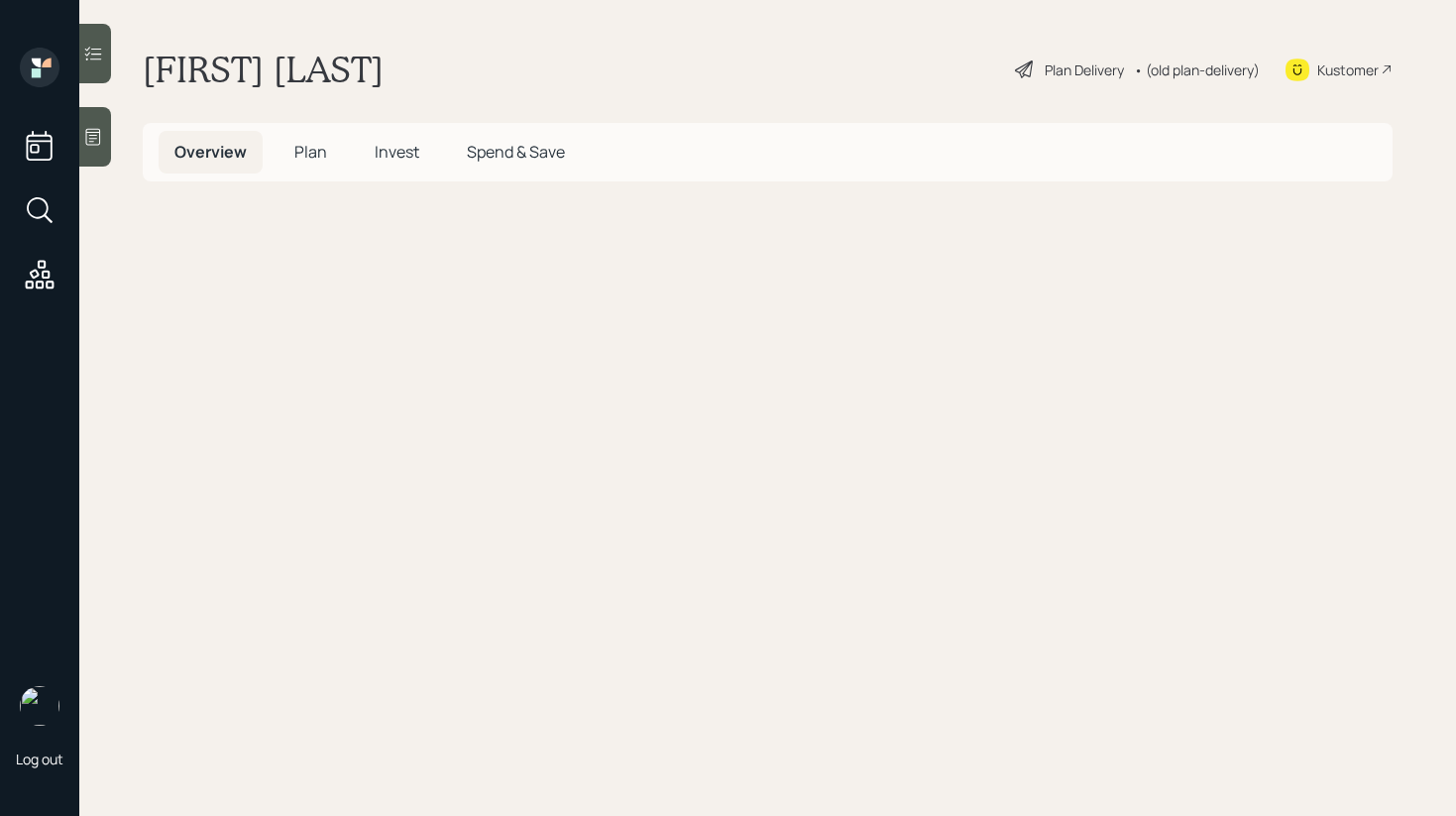 scroll, scrollTop: 0, scrollLeft: 0, axis: both 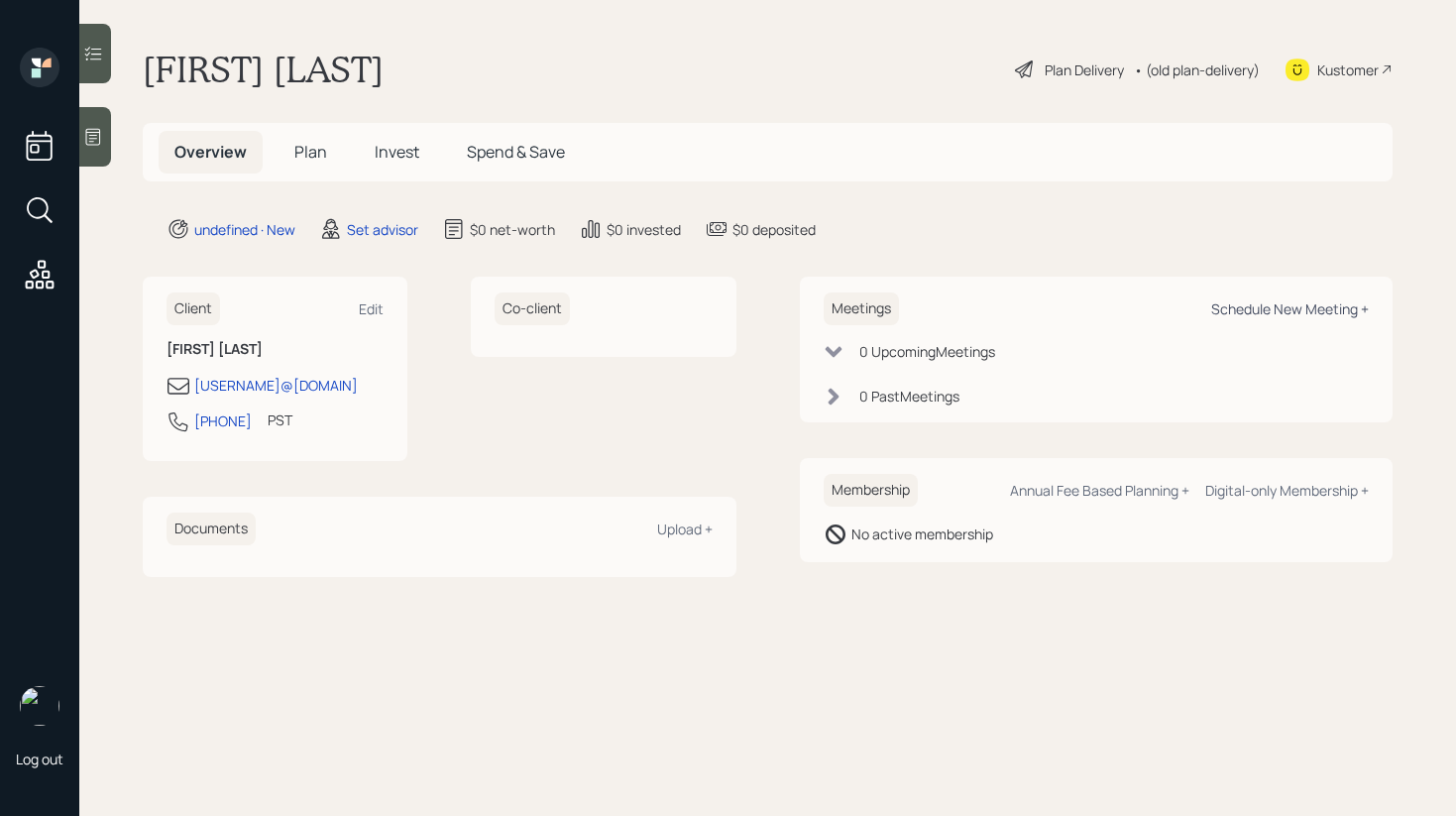 click on "Schedule New Meeting +" at bounding box center [1289, 308] 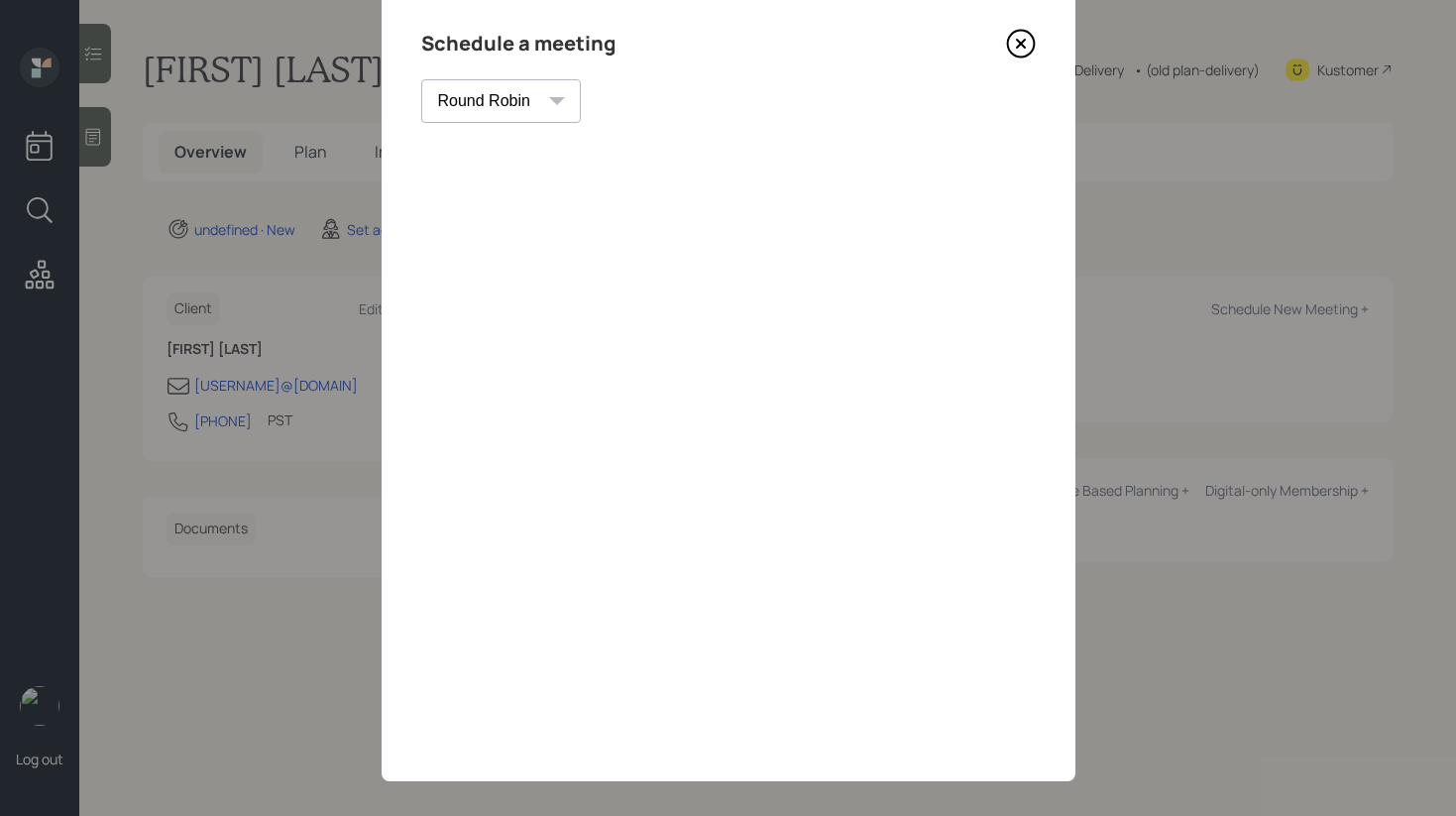 scroll, scrollTop: 76, scrollLeft: 0, axis: vertical 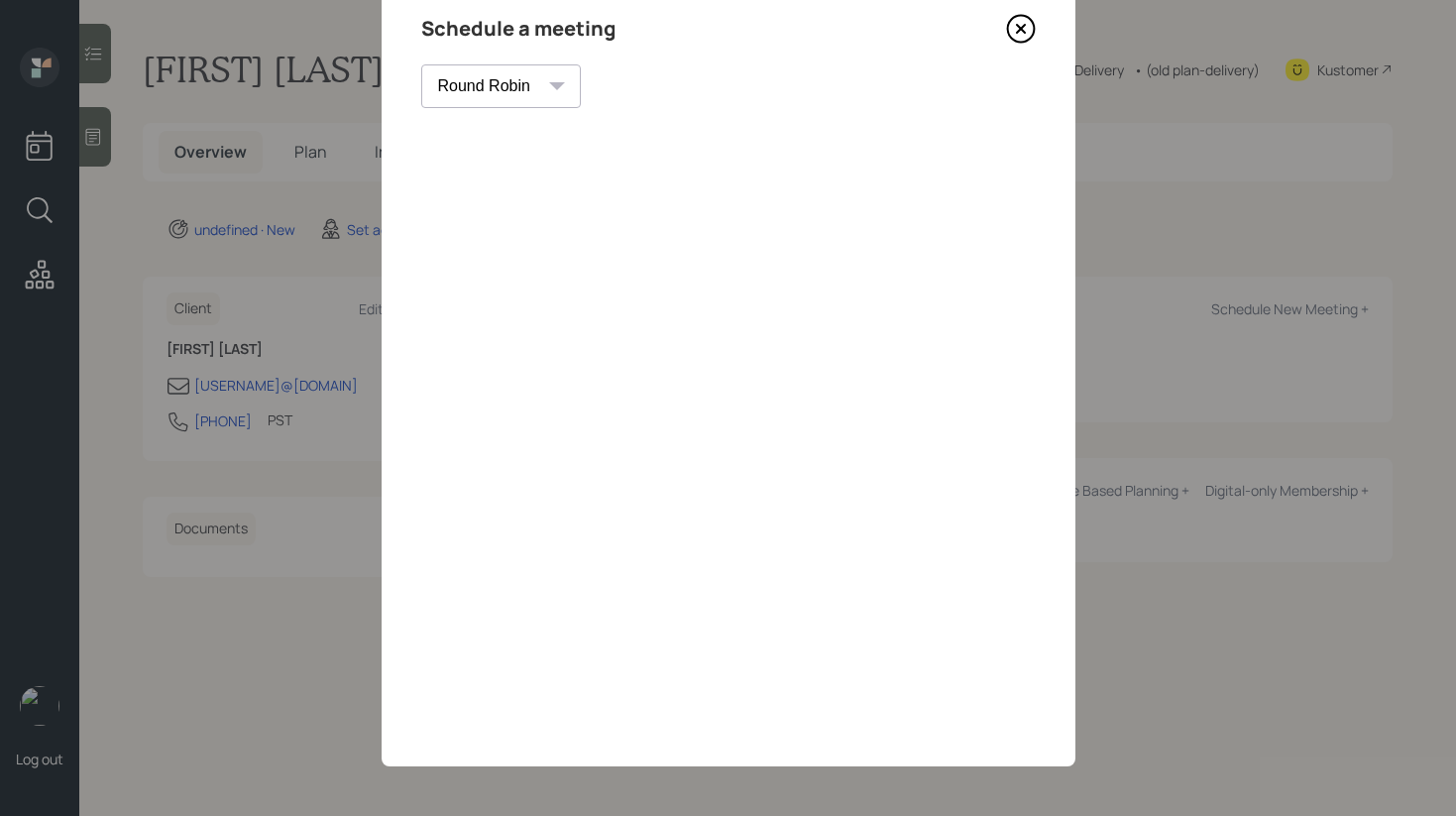 click 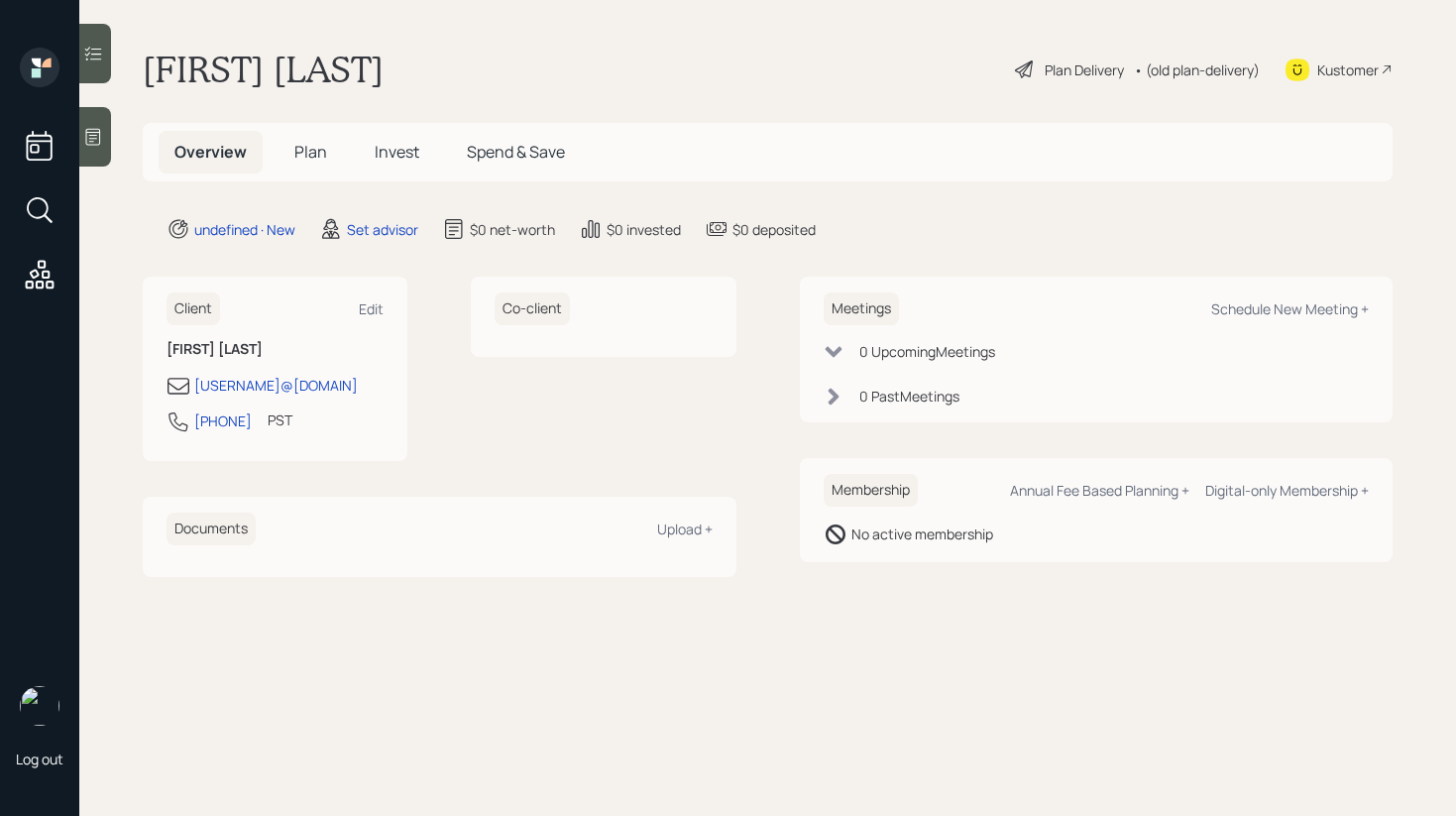 click 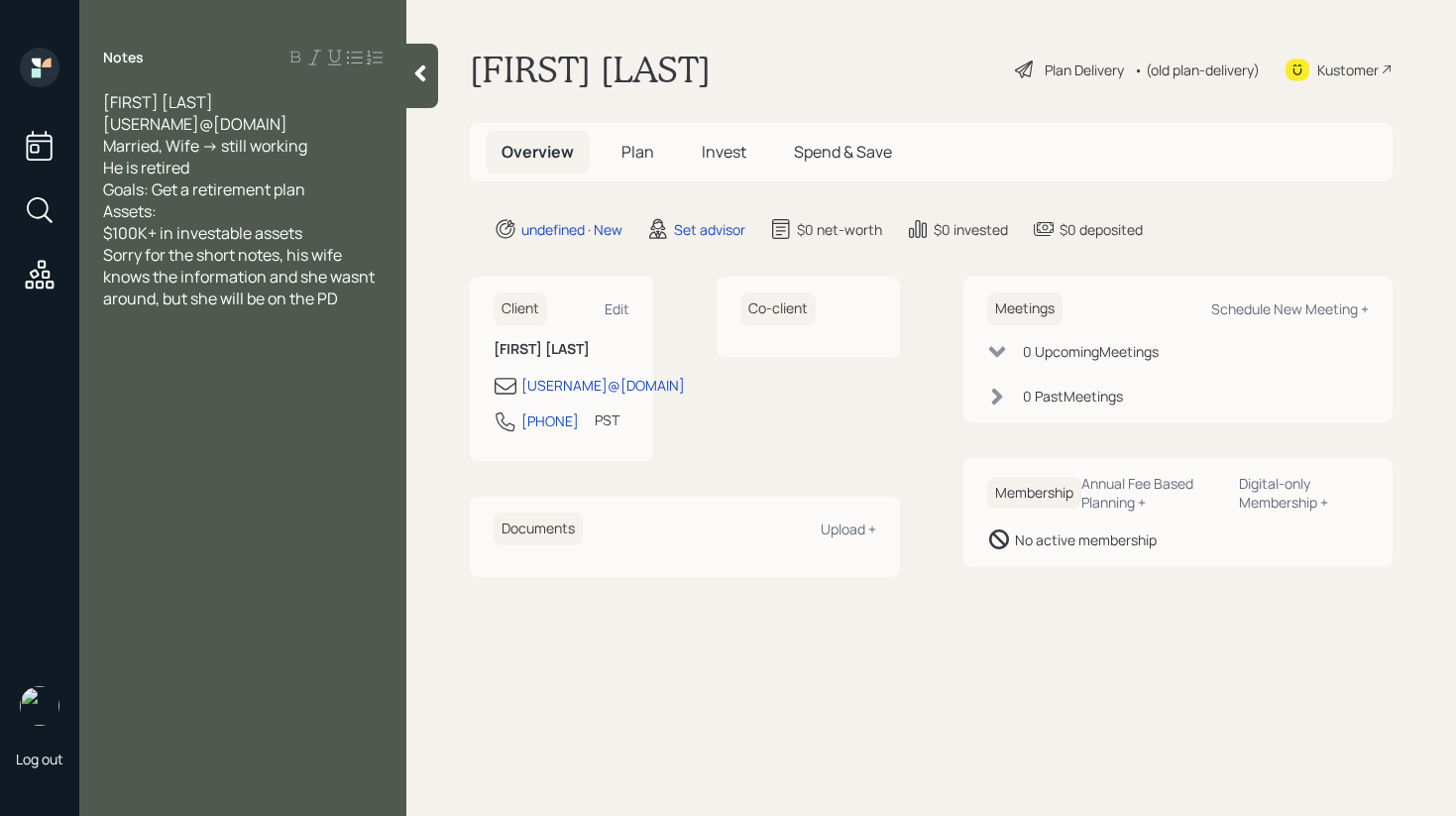 click at bounding box center (422, 75) 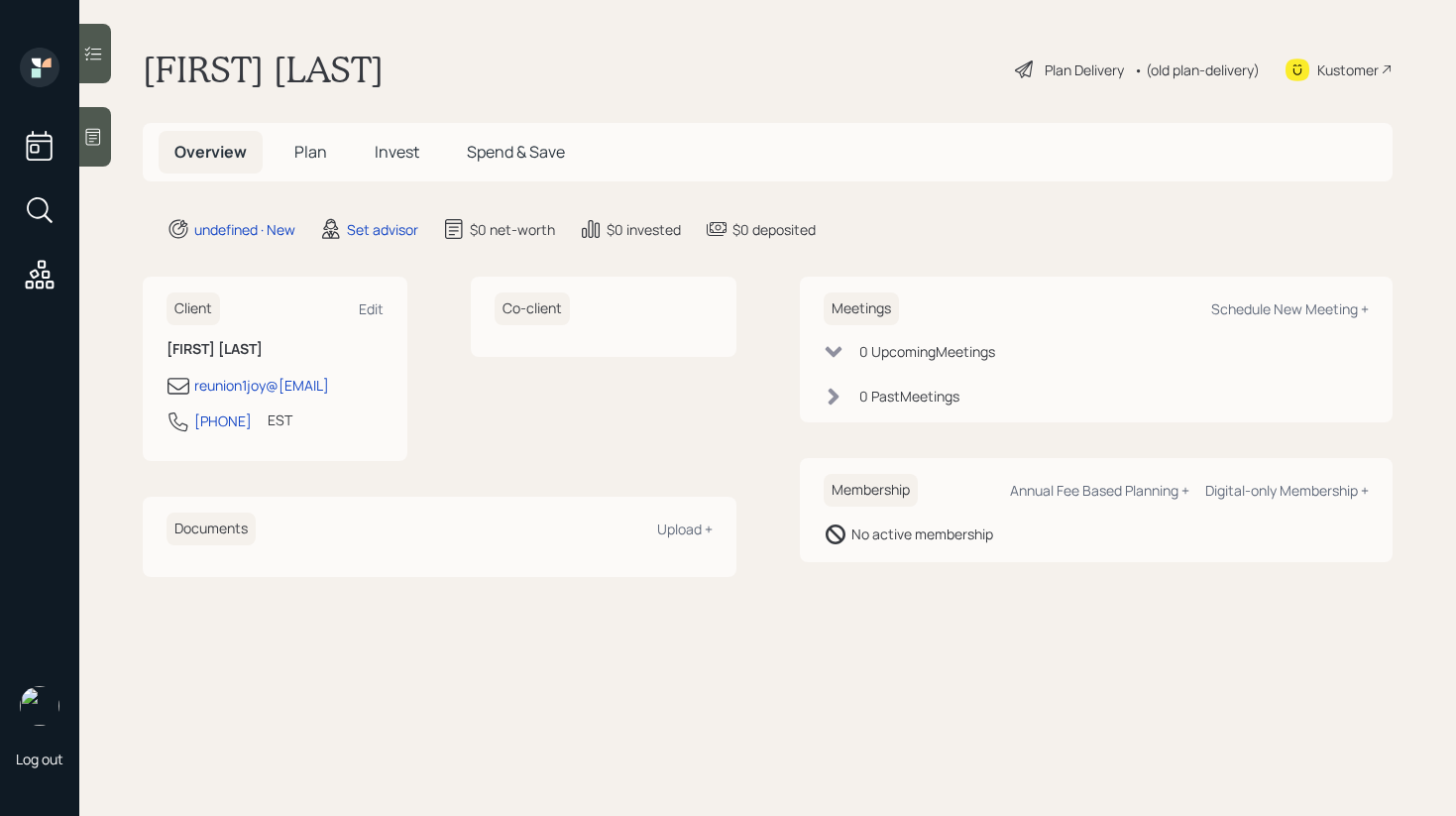 scroll, scrollTop: 0, scrollLeft: 0, axis: both 